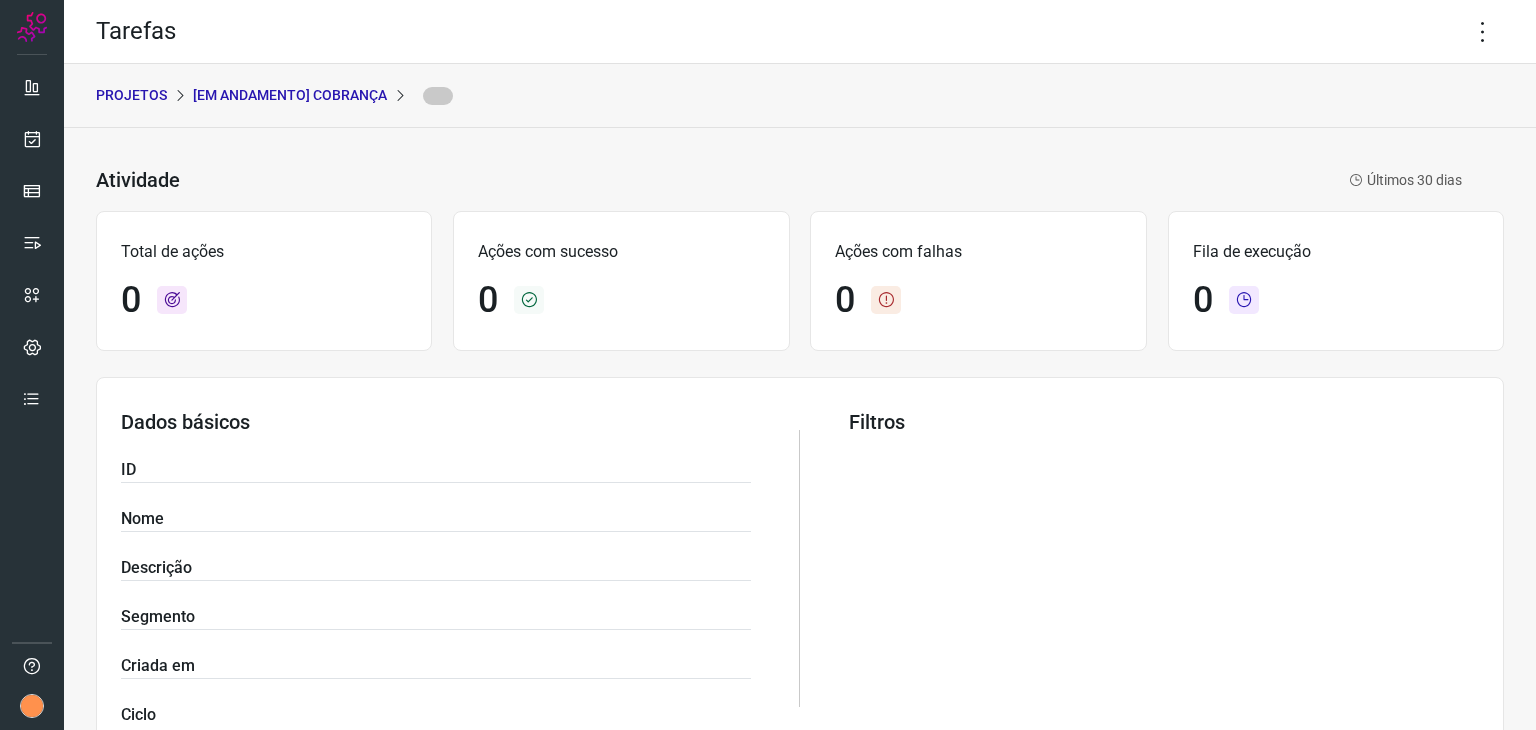 scroll, scrollTop: 0, scrollLeft: 0, axis: both 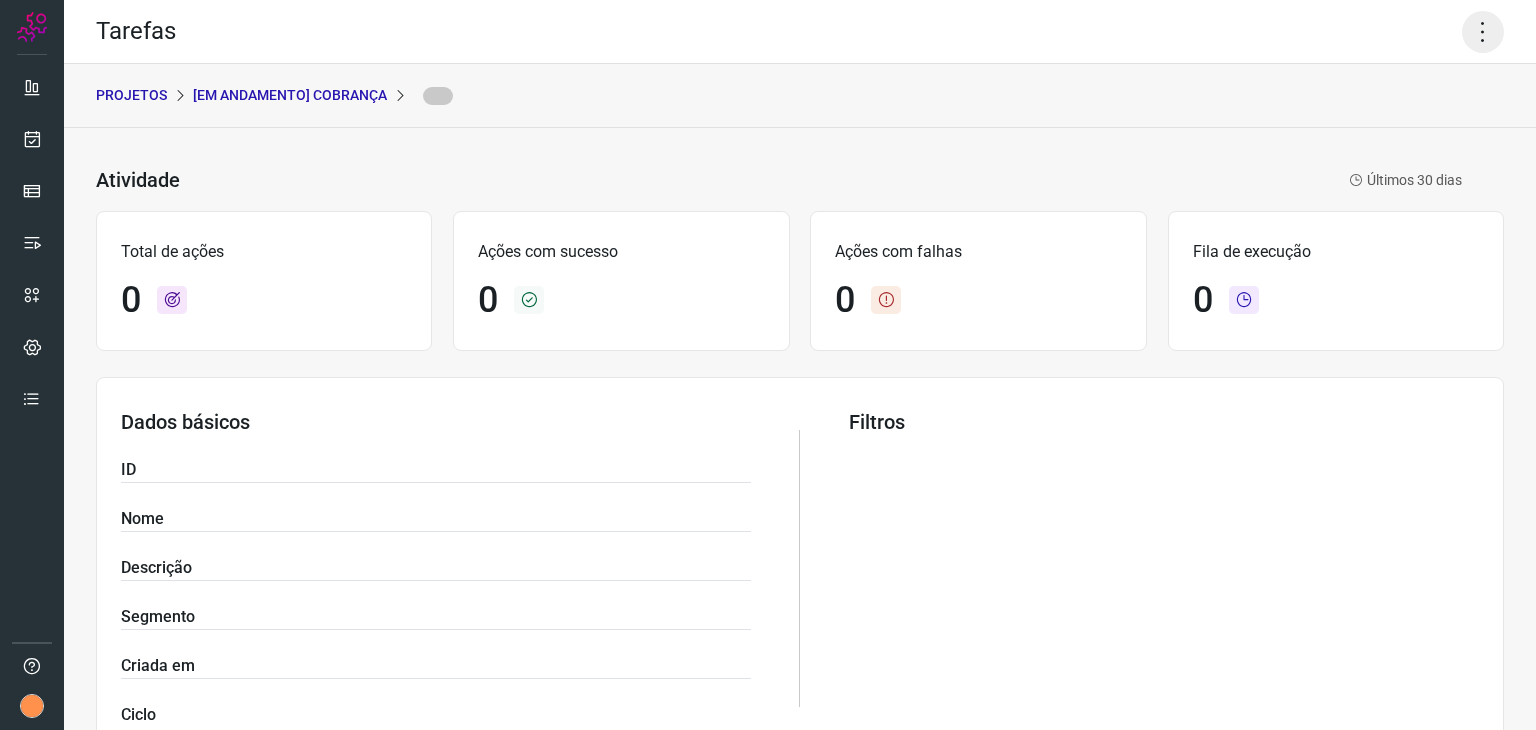 drag, startPoint x: 1427, startPoint y: 43, endPoint x: 1456, endPoint y: 25, distance: 34.132095 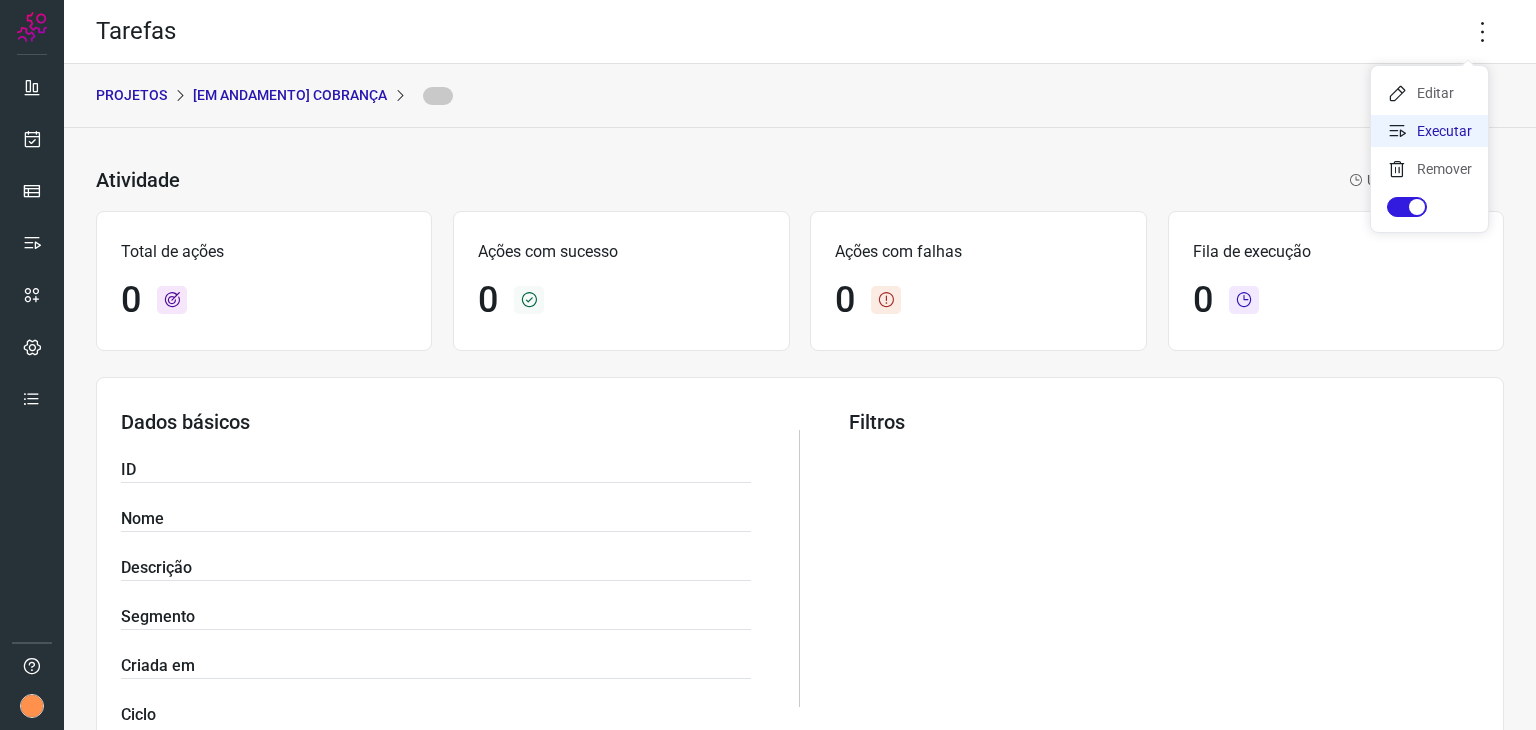 click 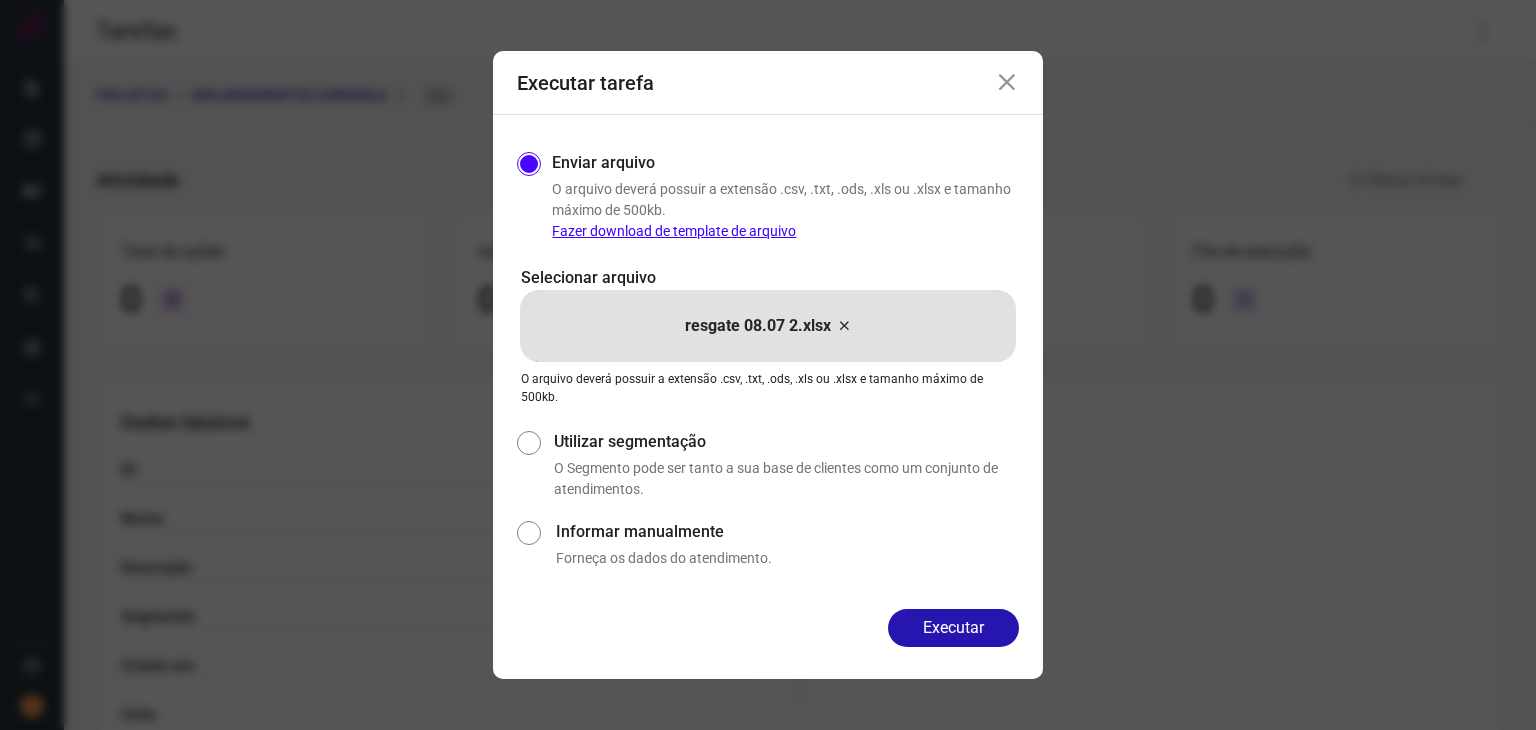 click at bounding box center (1007, 83) 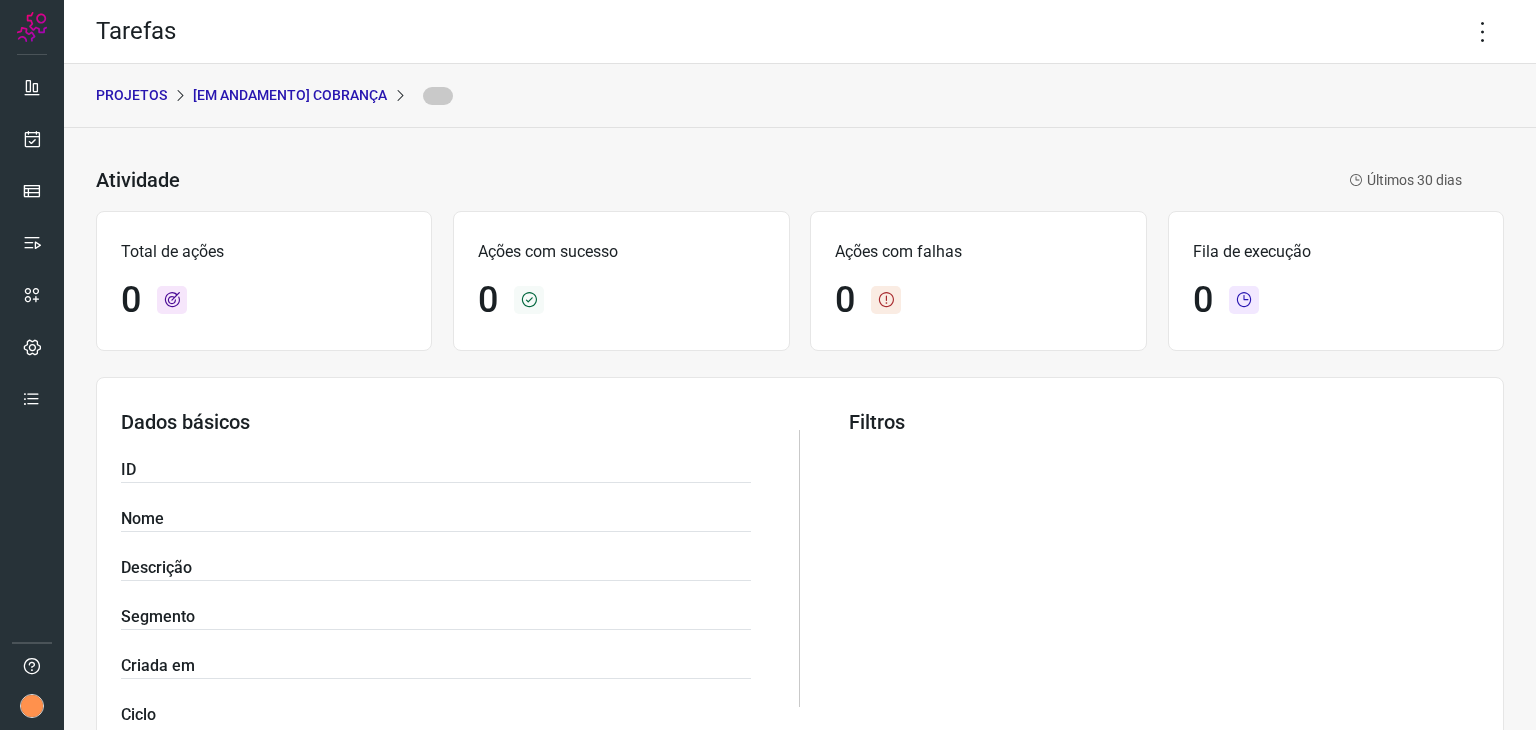 click on "[Em andamento] COBRANÇA" at bounding box center (290, 95) 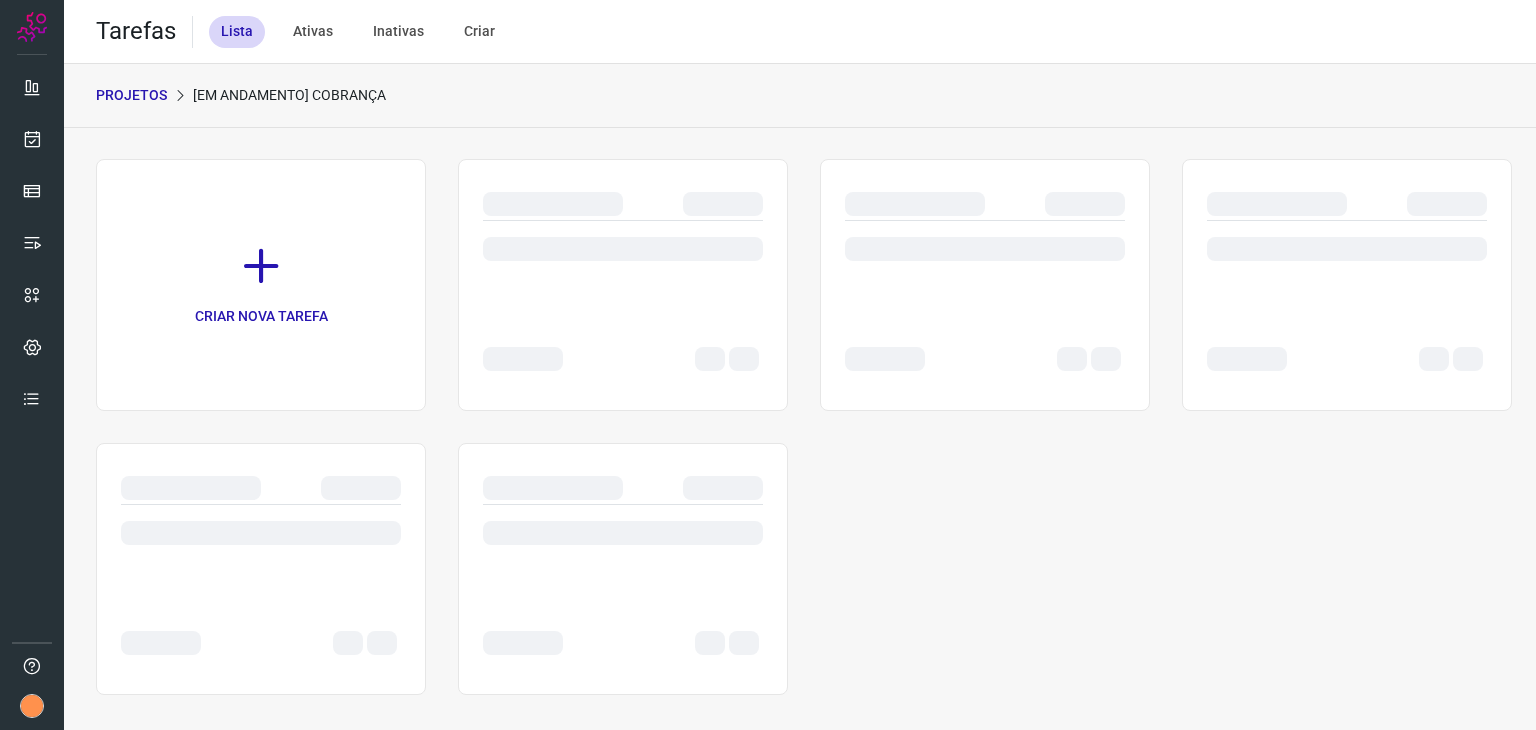 click on "PROJETOS" at bounding box center (131, 95) 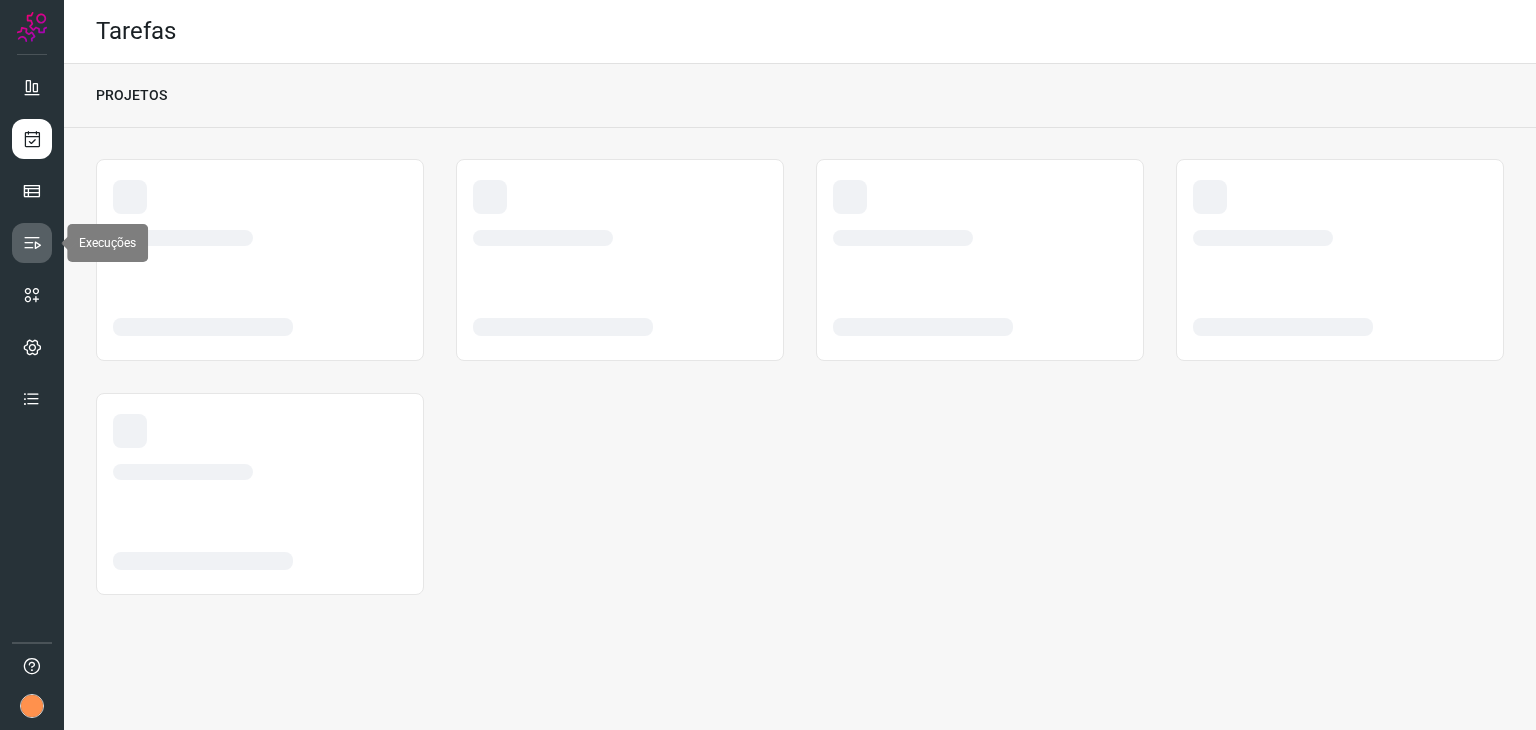 click at bounding box center (32, 243) 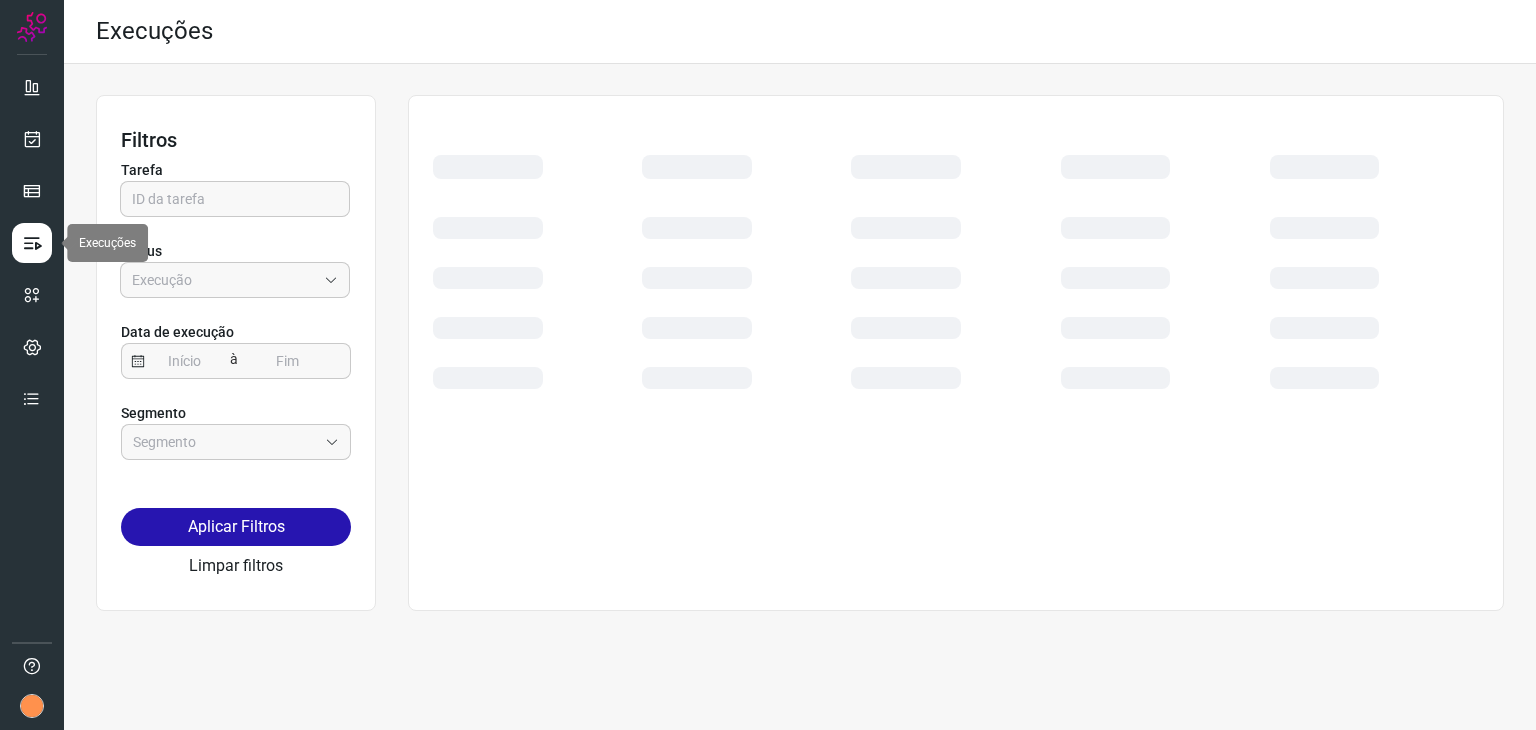 click at bounding box center (32, 243) 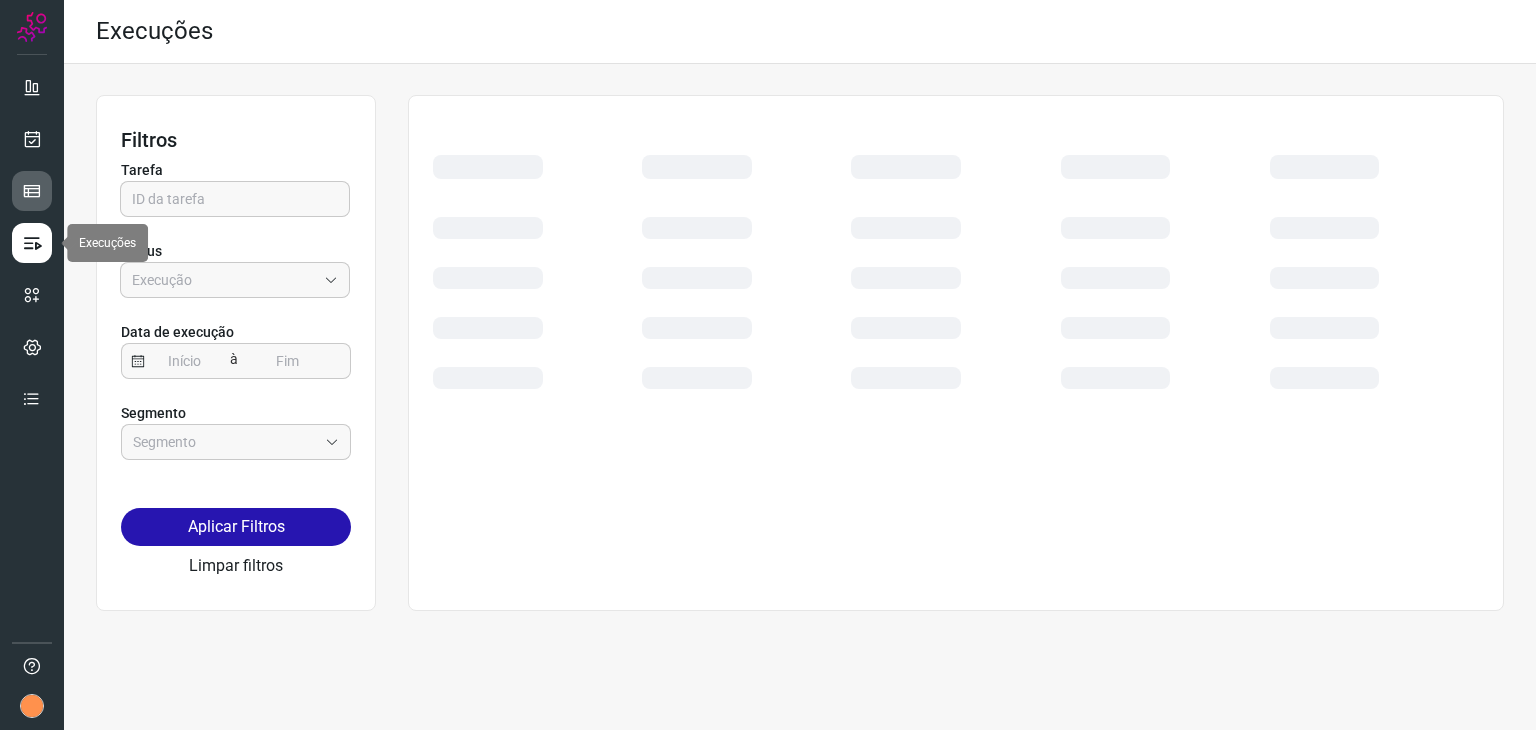 click at bounding box center [32, 191] 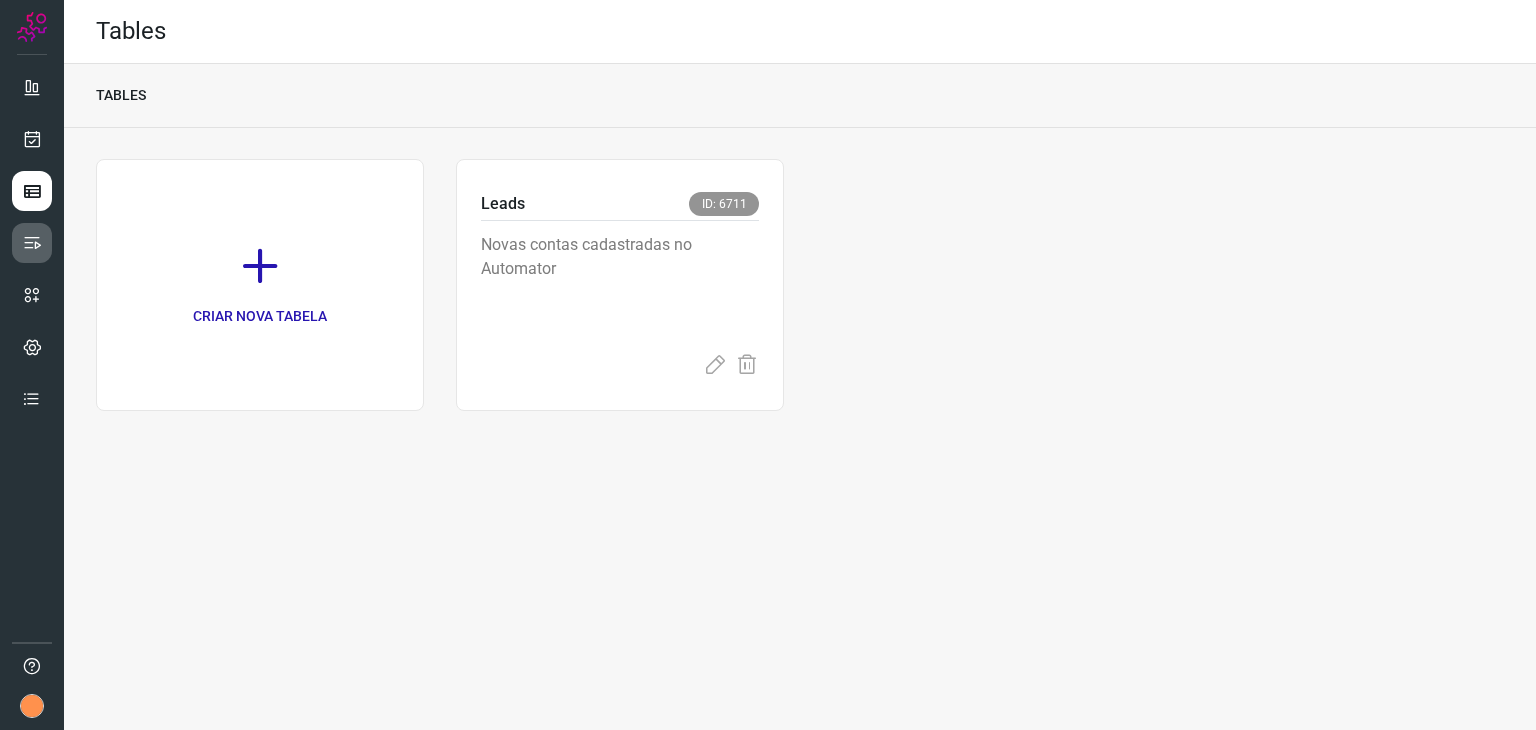 click at bounding box center [32, 243] 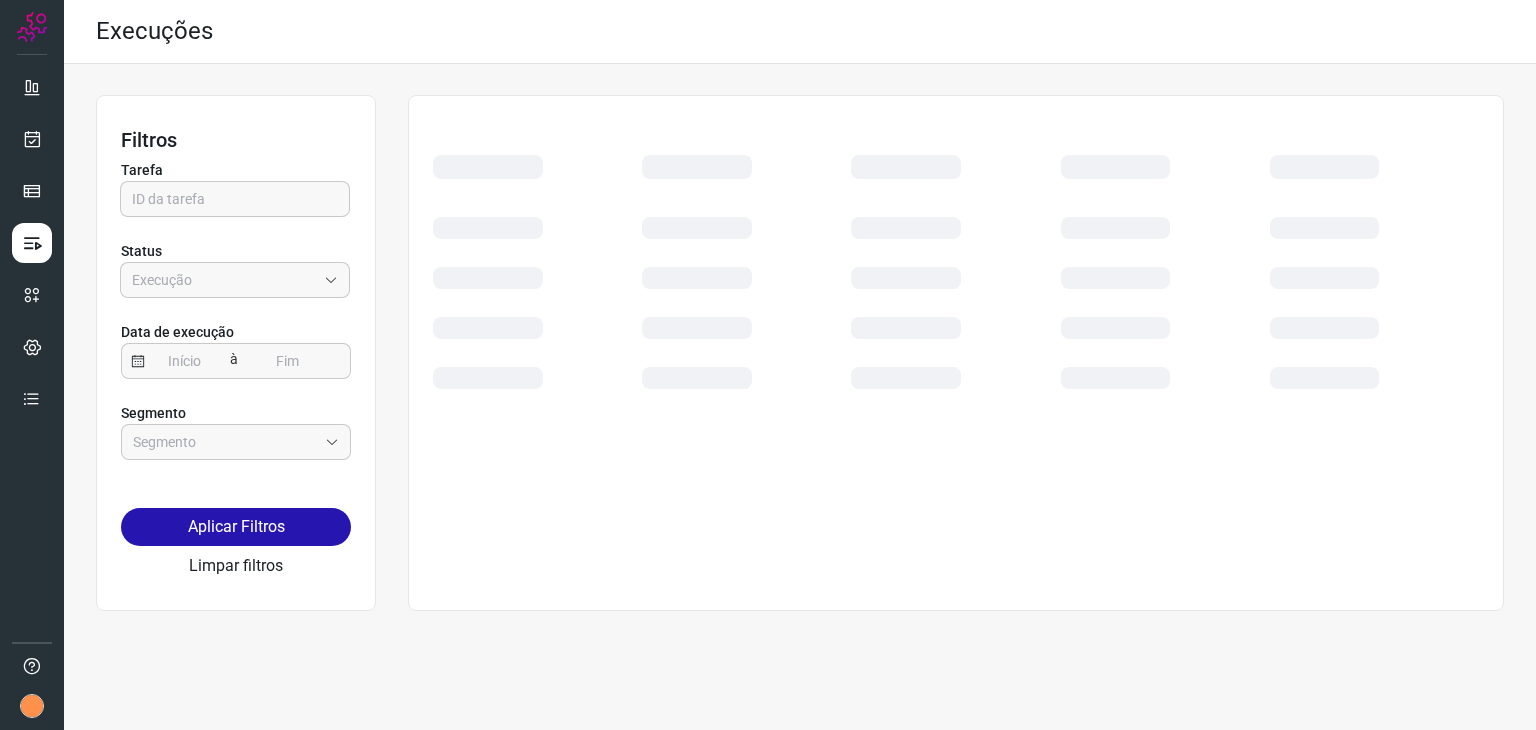 click at bounding box center [32, 27] 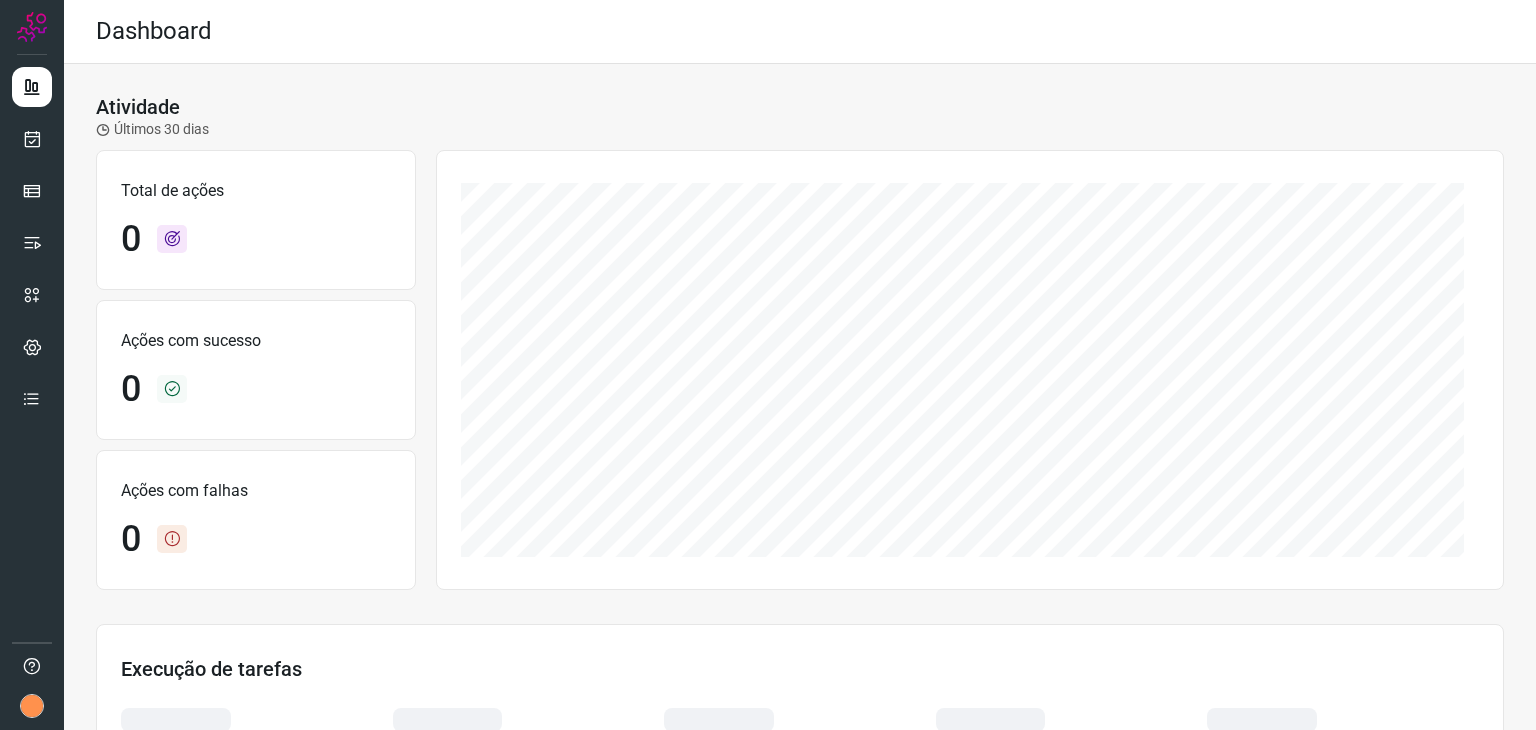 scroll, scrollTop: 0, scrollLeft: 0, axis: both 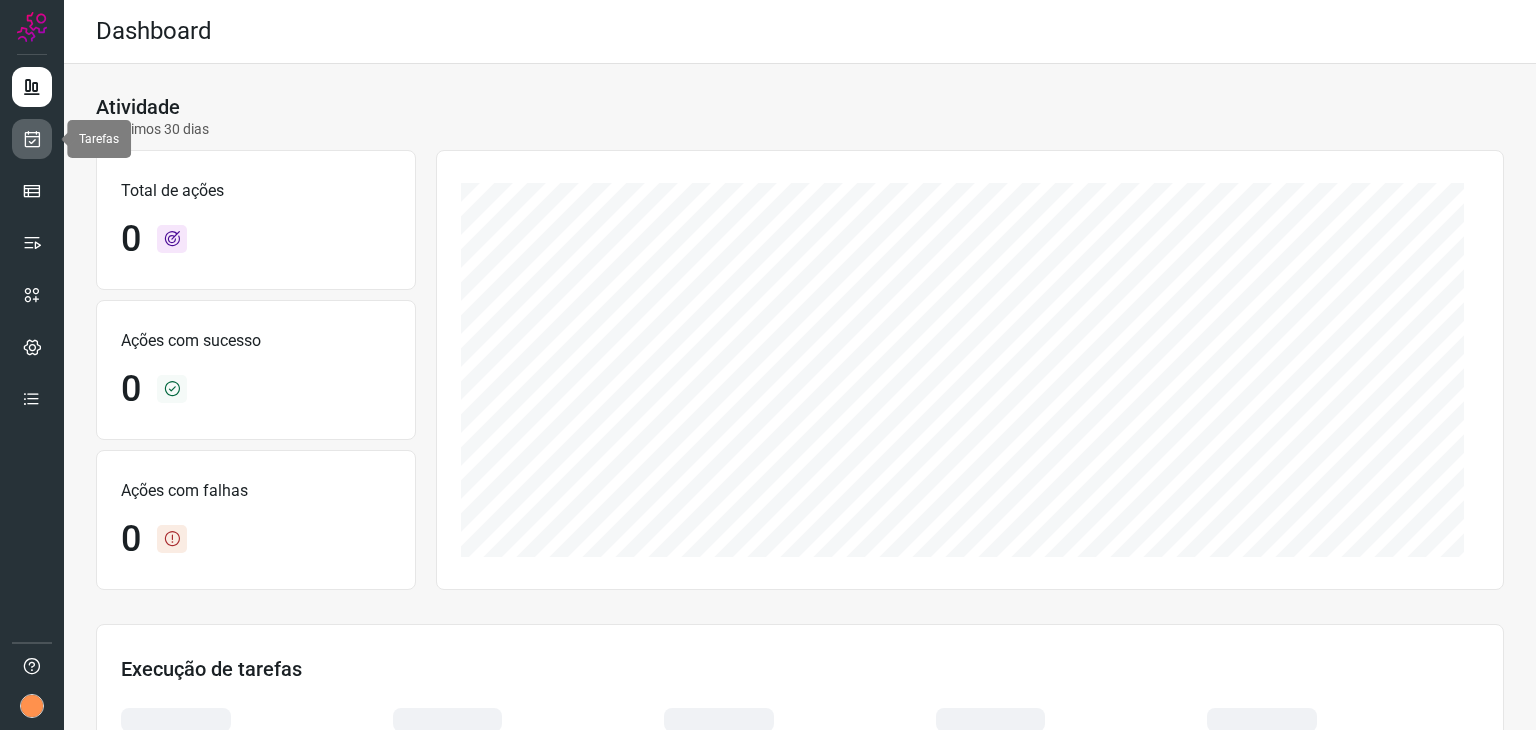 click at bounding box center (32, 139) 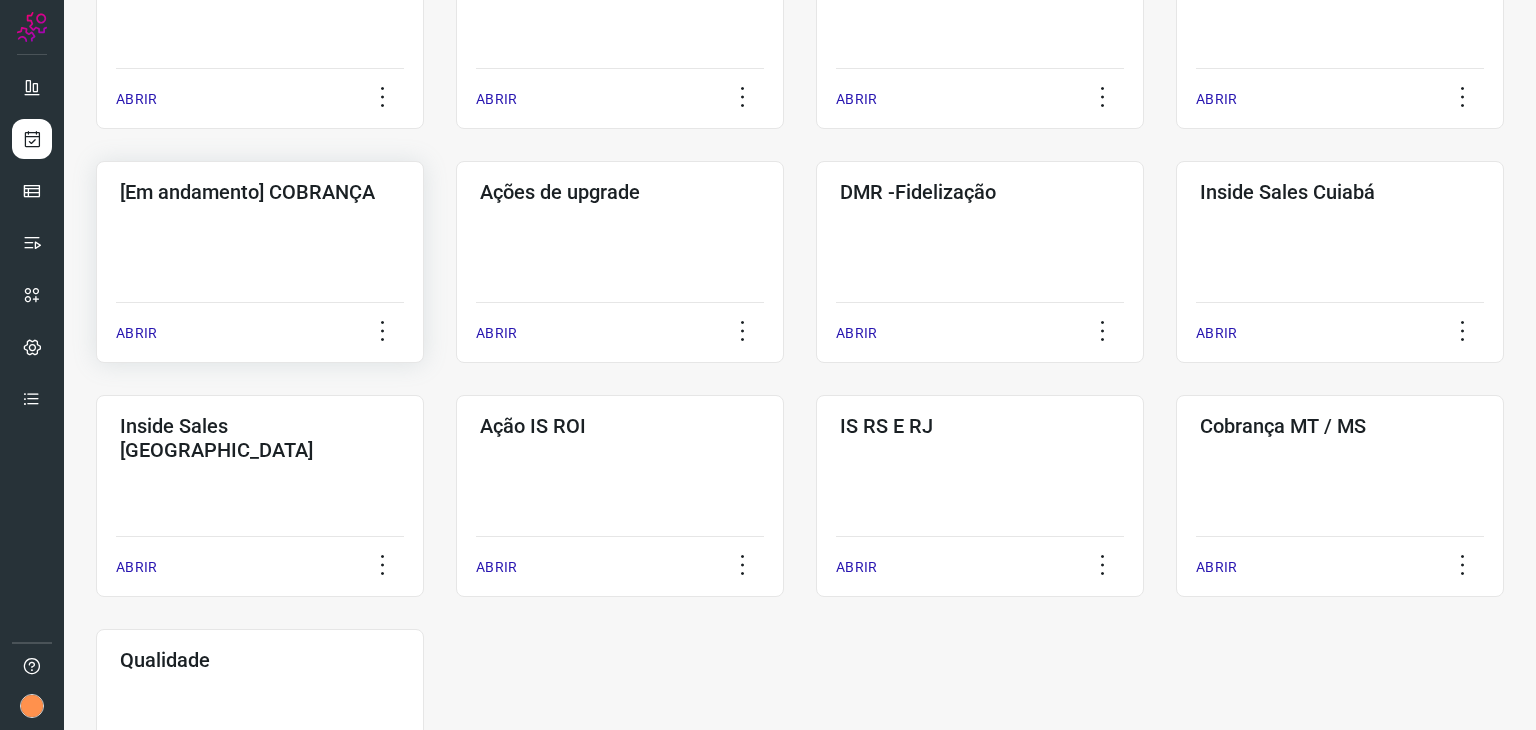 click on "[Em andamento] COBRANÇA  ABRIR" 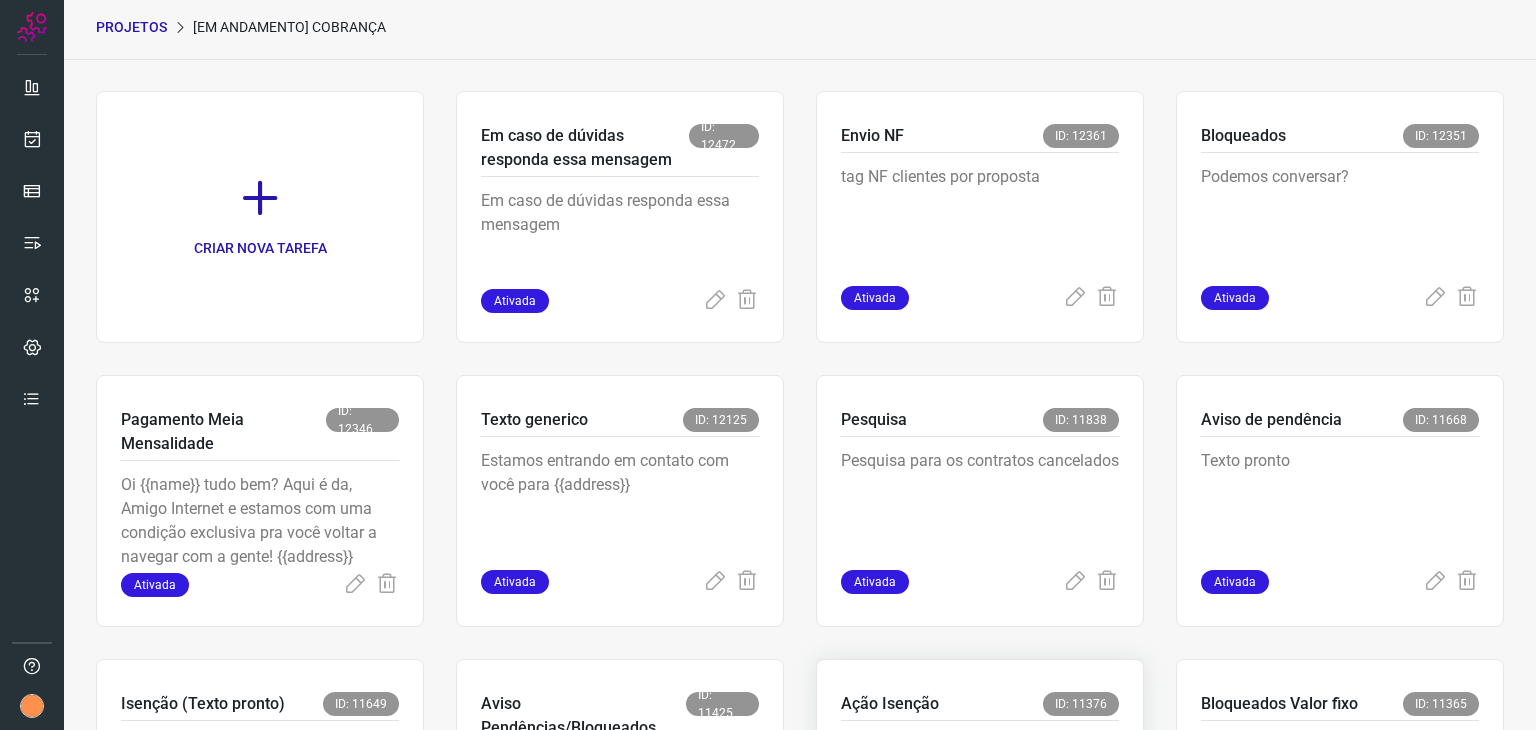 scroll, scrollTop: 400, scrollLeft: 0, axis: vertical 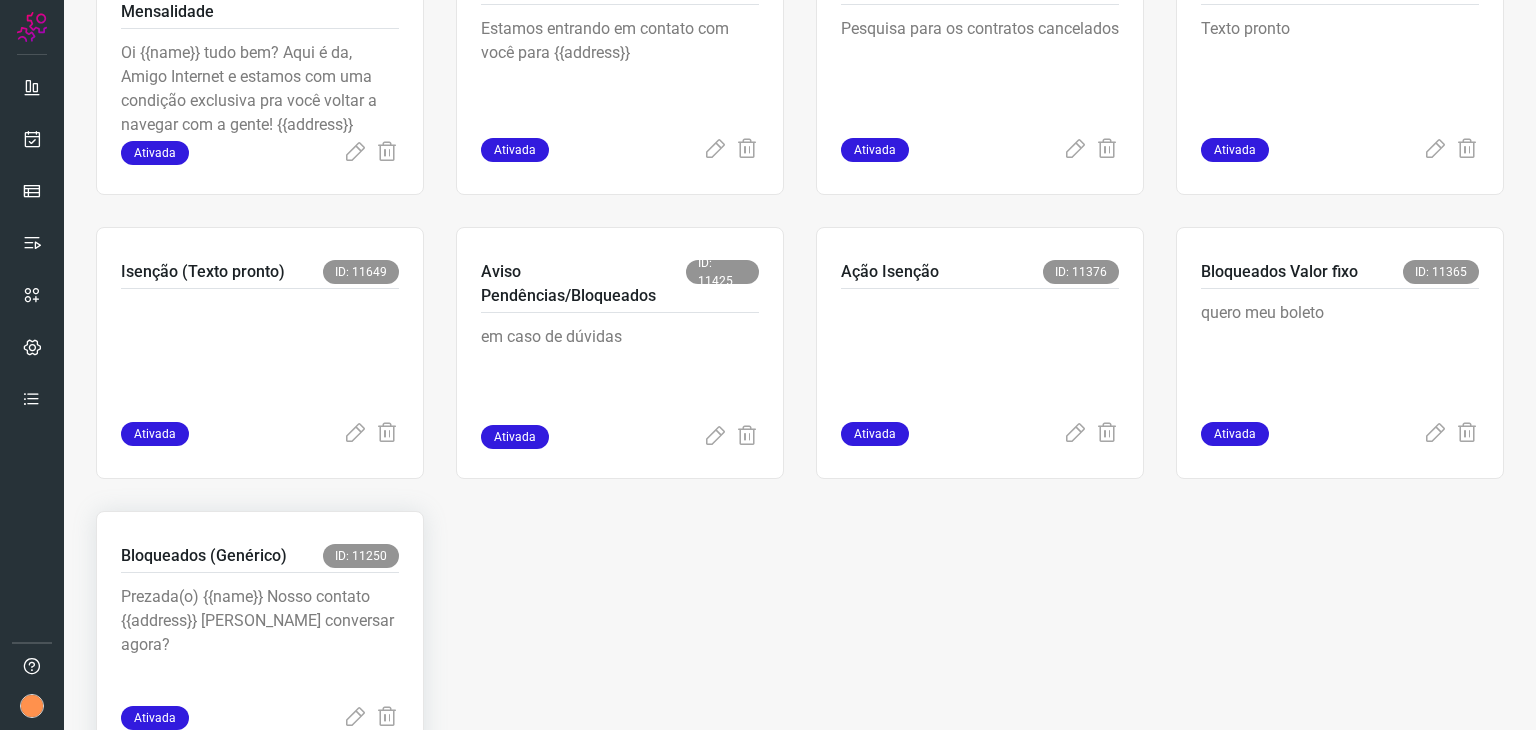 click on "Prezada(o) {{name}}  Nosso contato {{address}} Podemos conversar agora?" at bounding box center [260, 639] 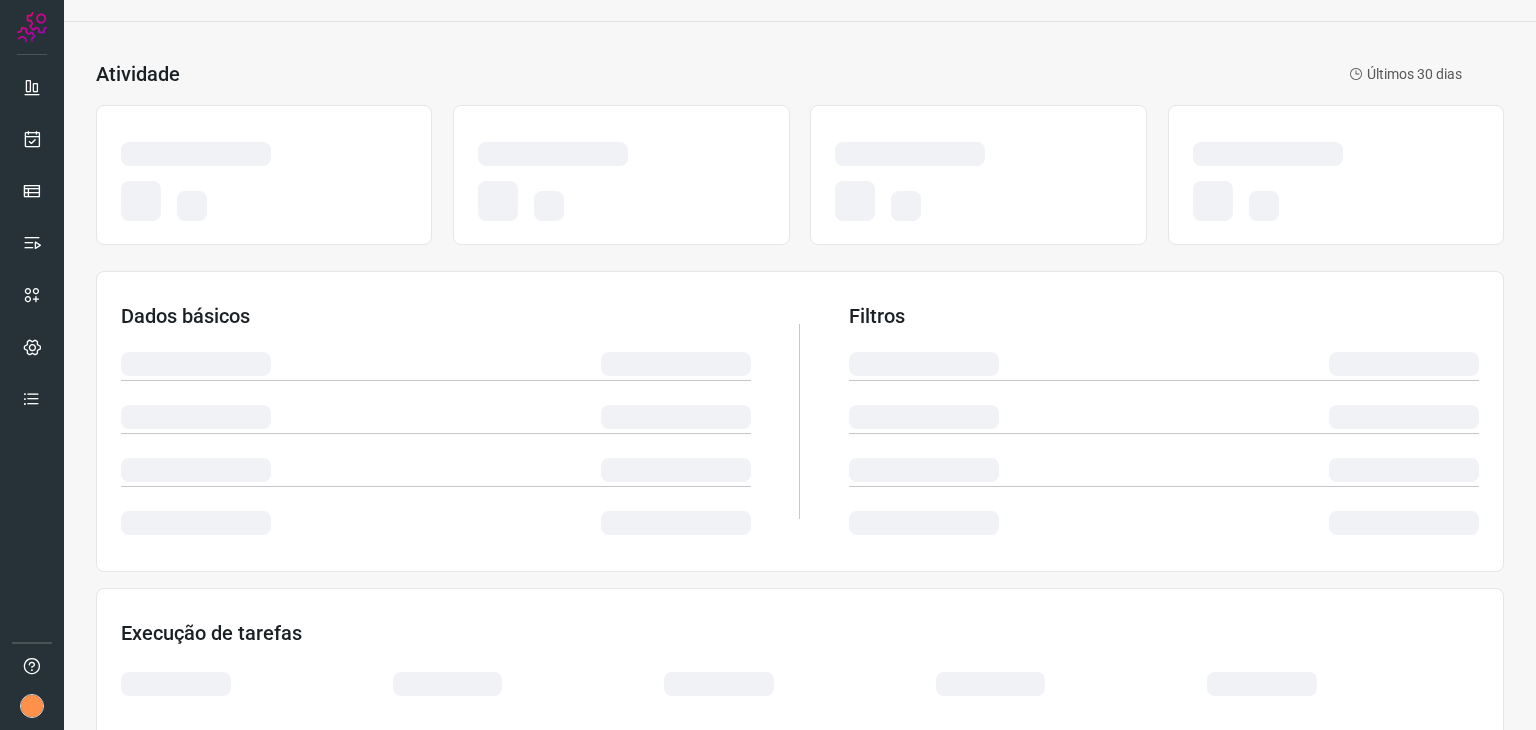 scroll, scrollTop: 0, scrollLeft: 0, axis: both 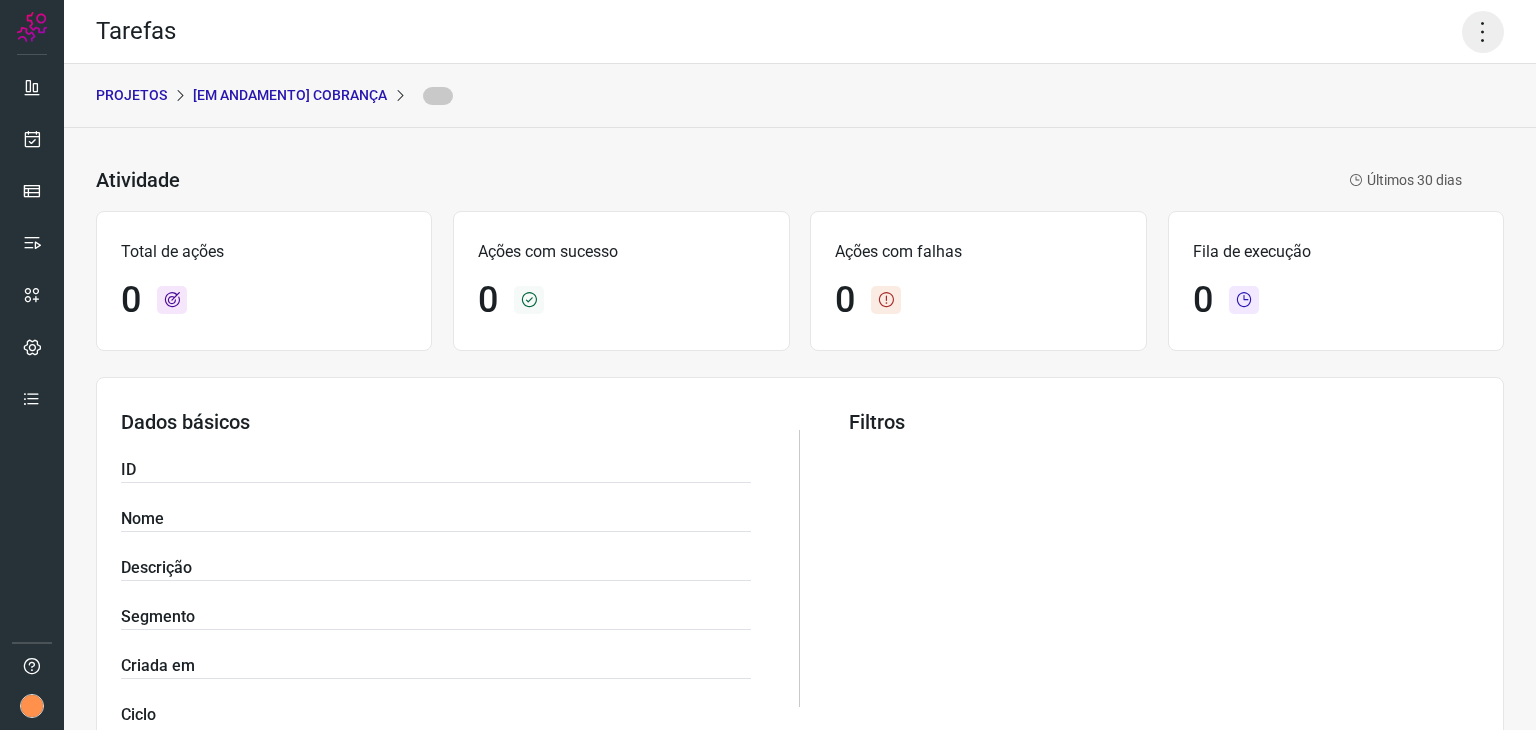click 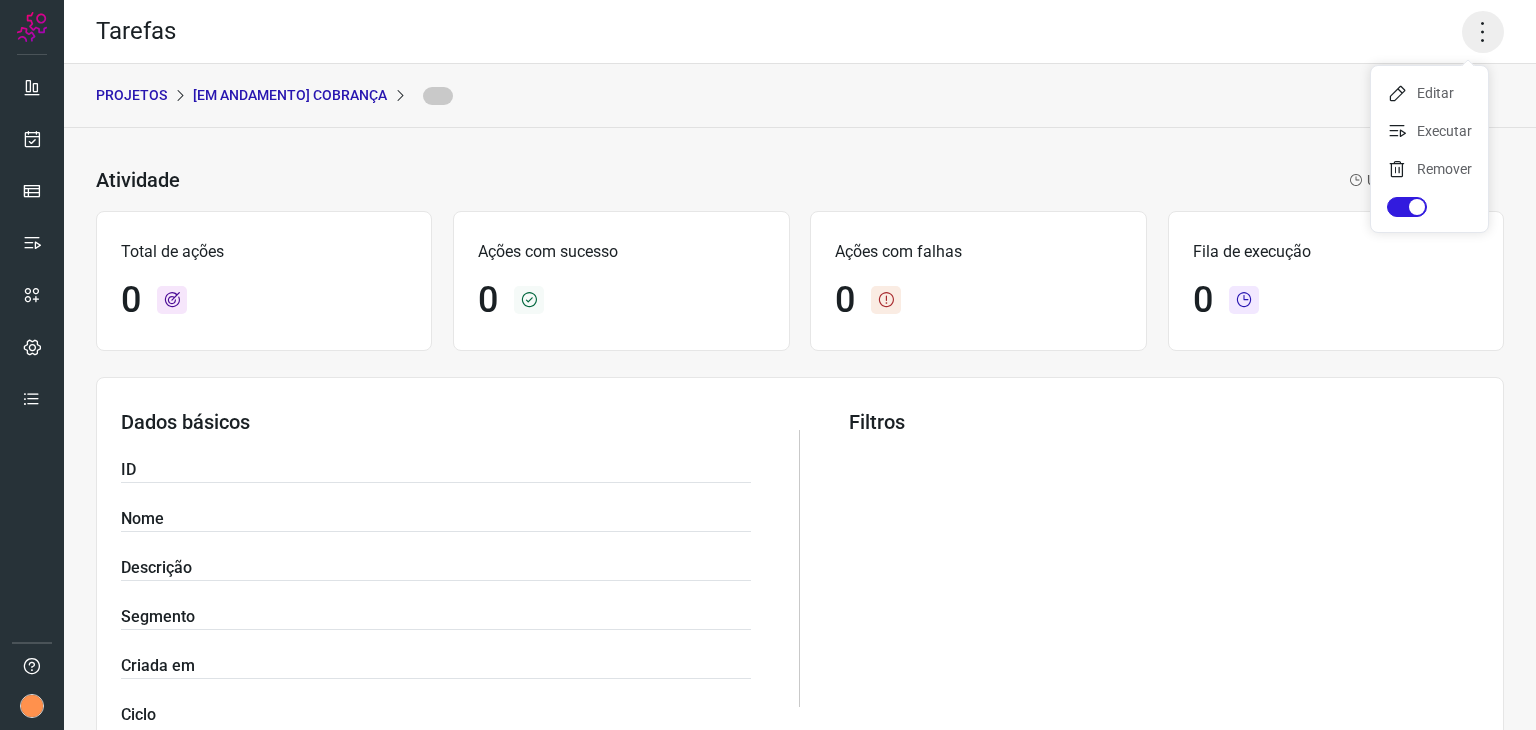 click 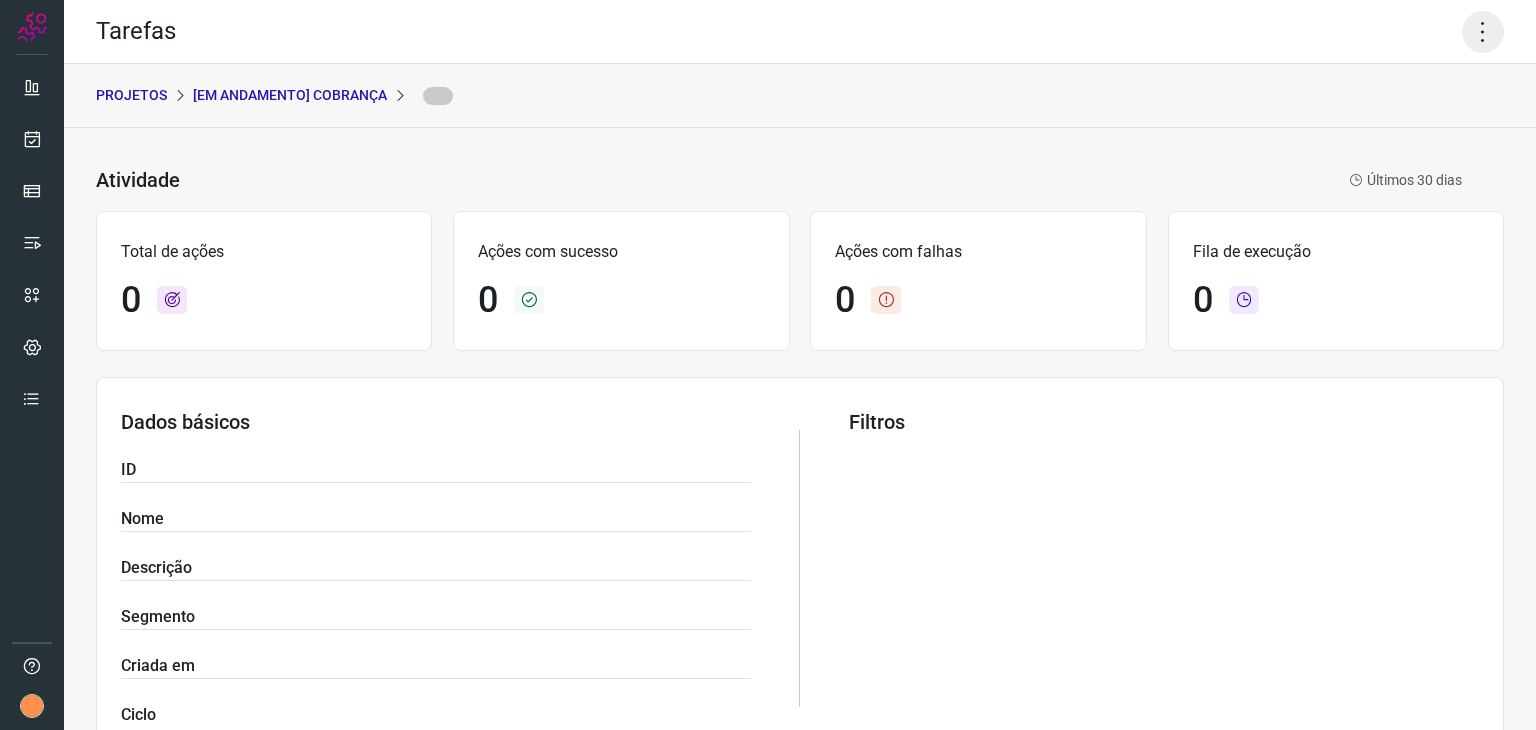 click 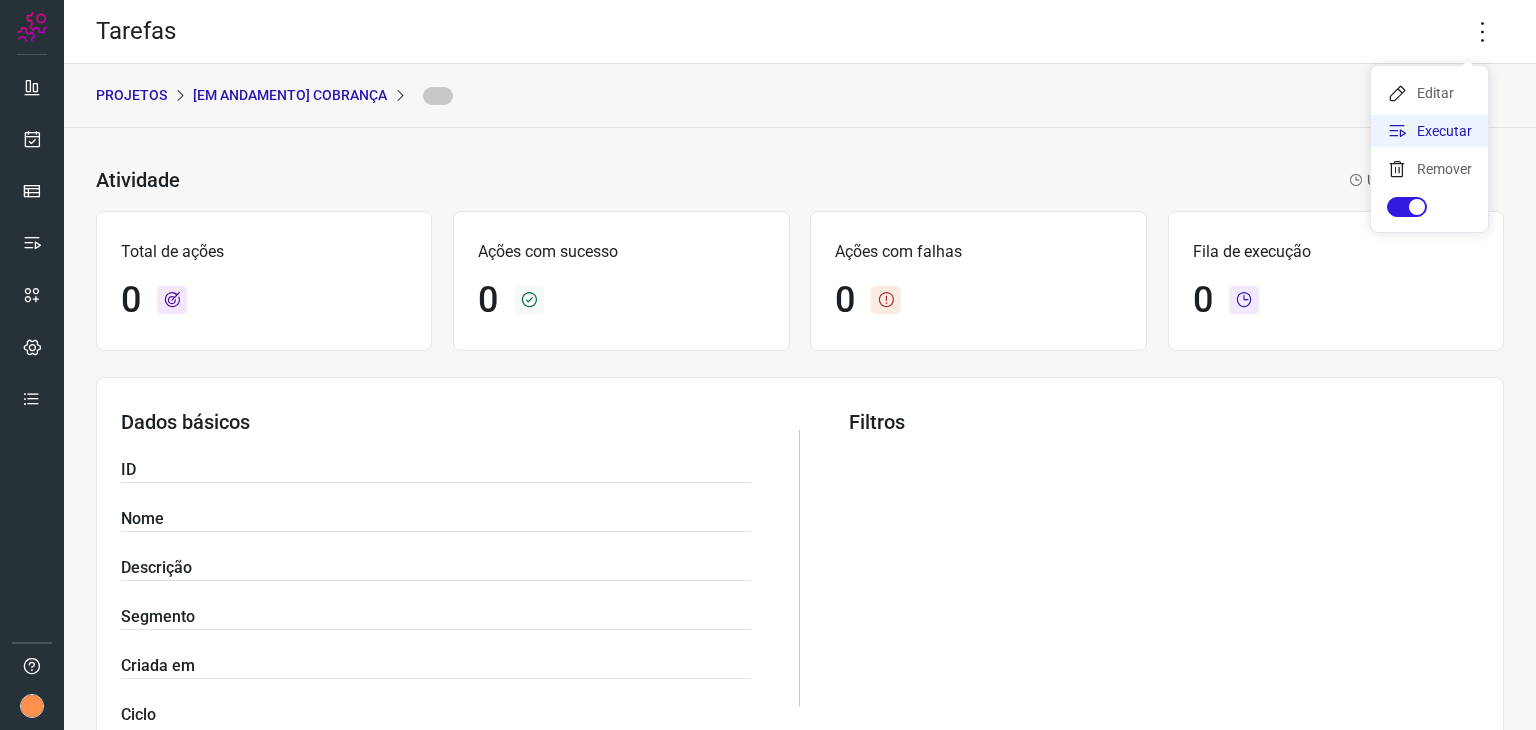 click on "Executar" 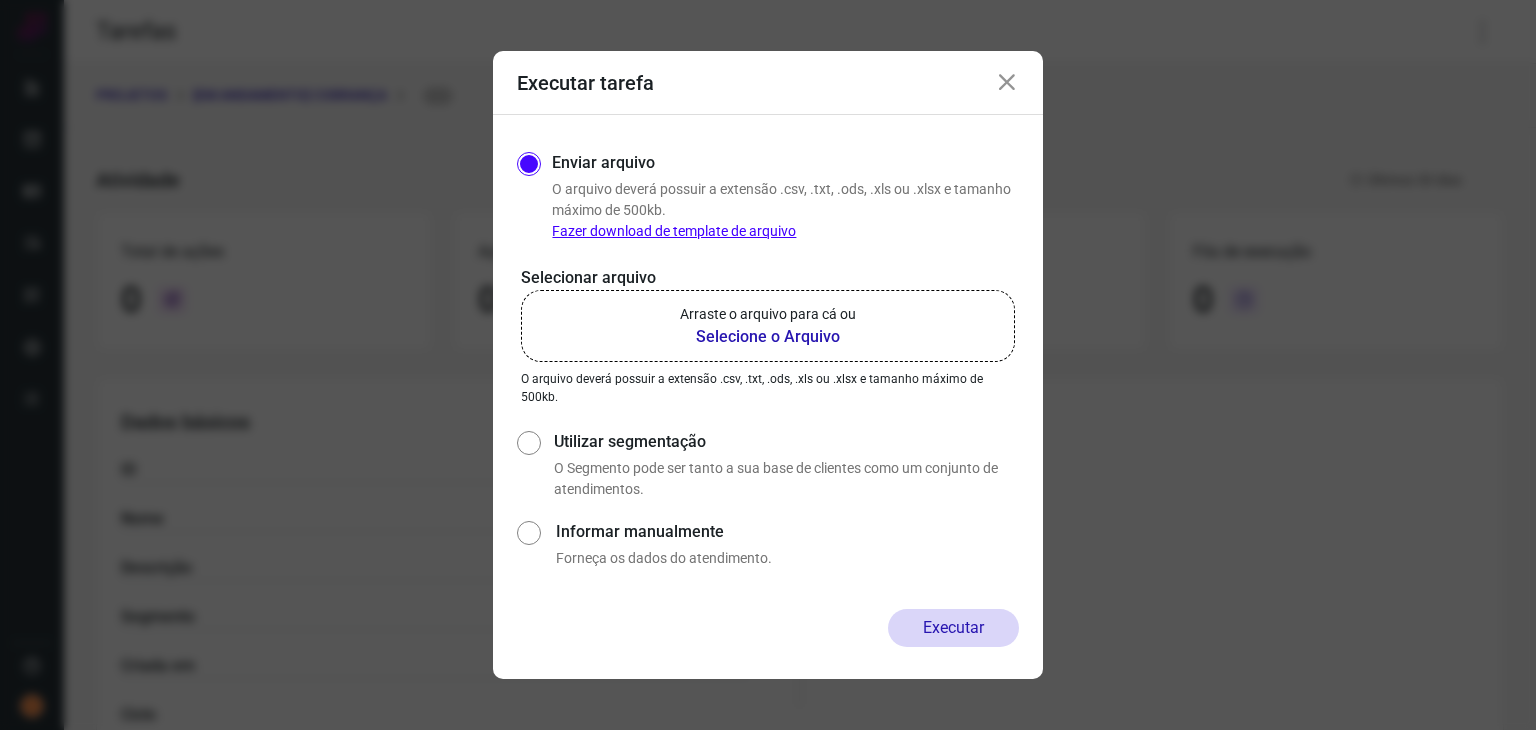 click on "Arraste o arquivo para cá ou Selecione o Arquivo" 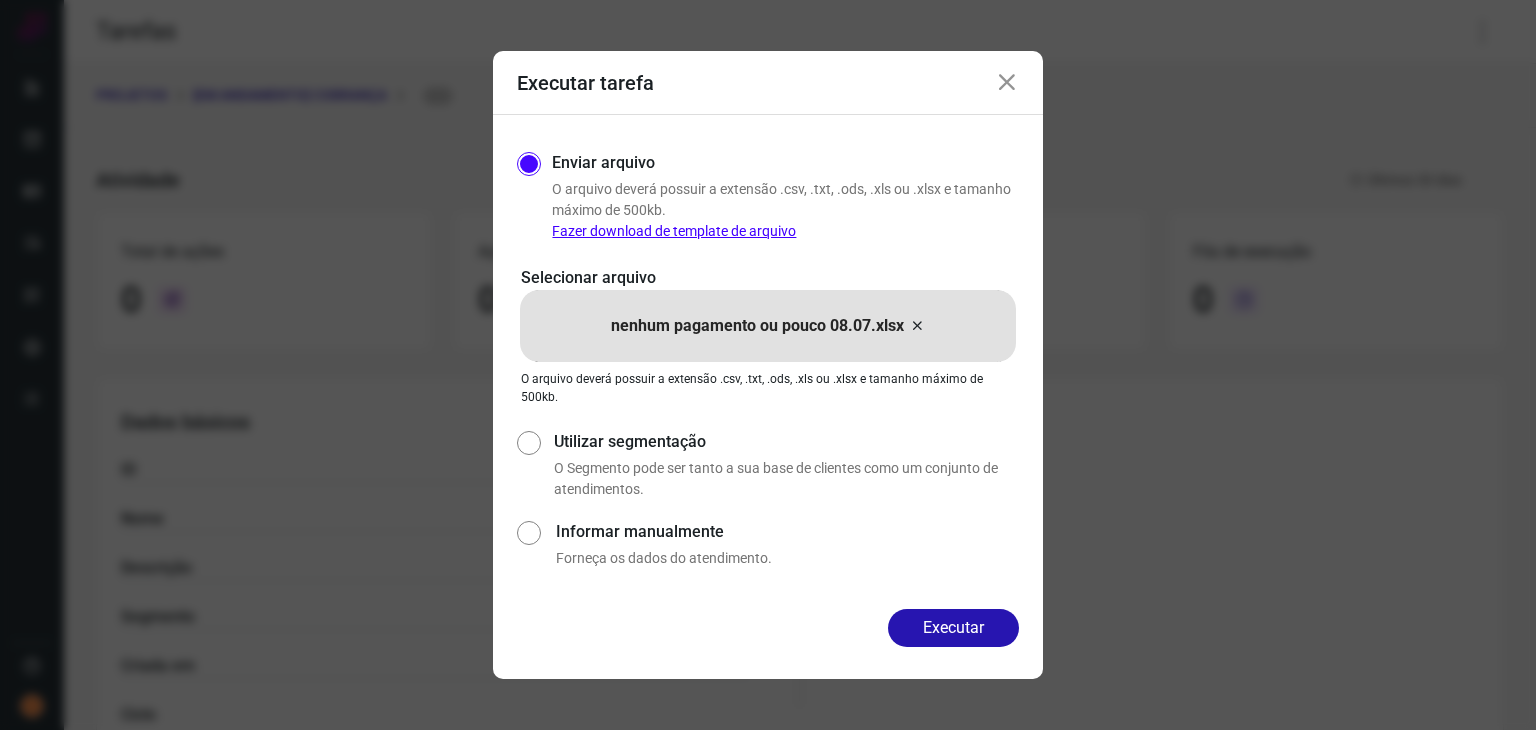 click on "Executar" at bounding box center [953, 628] 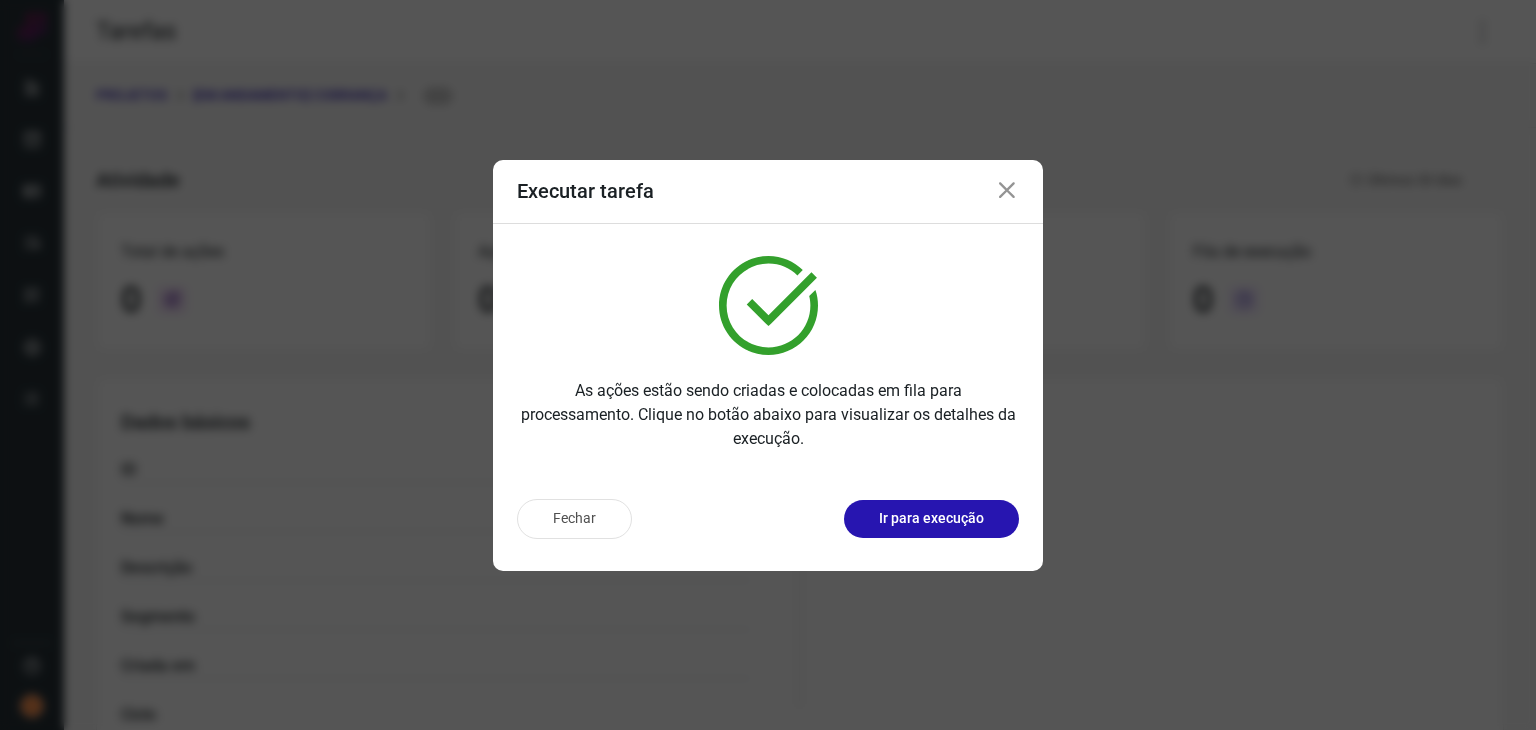 click on "Fechar" at bounding box center [574, 519] 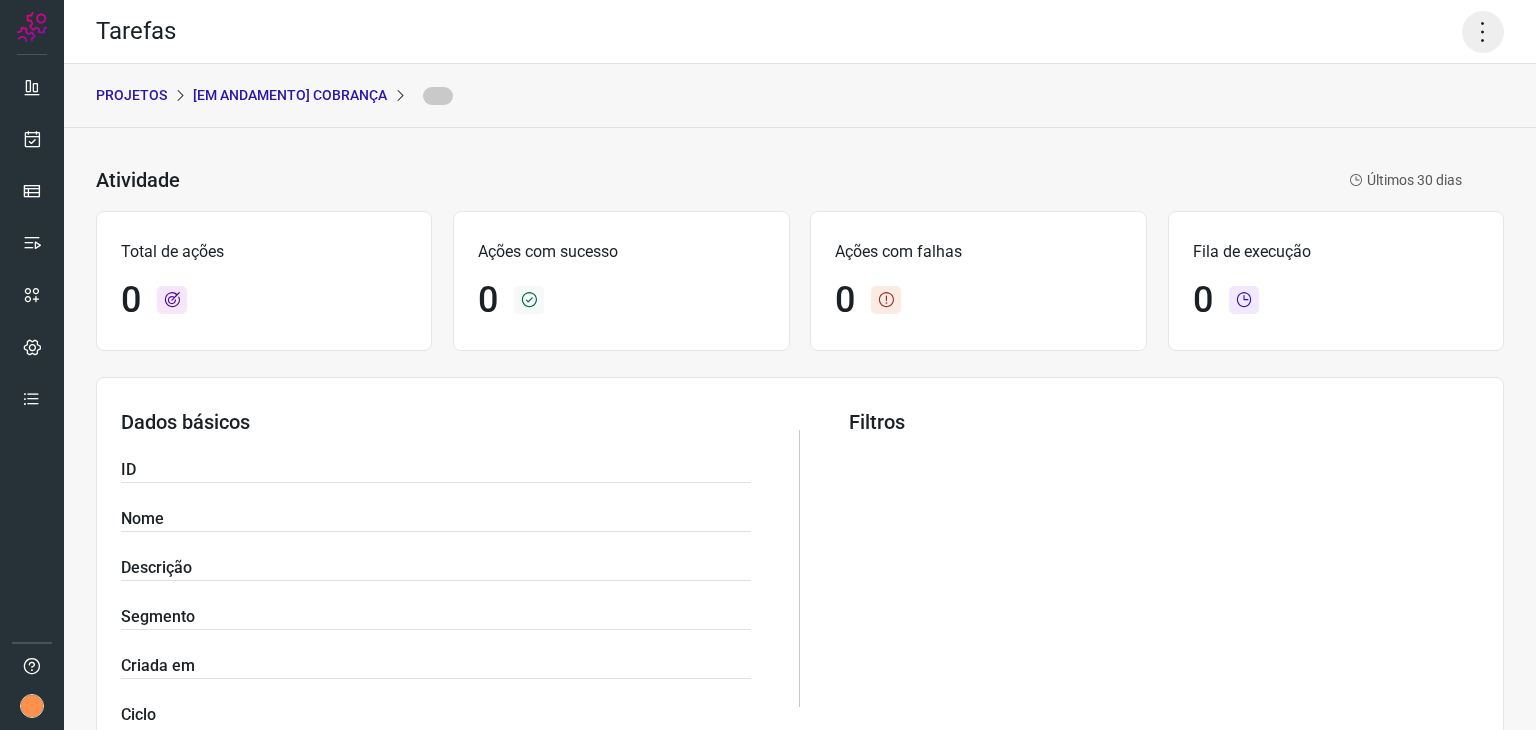 click 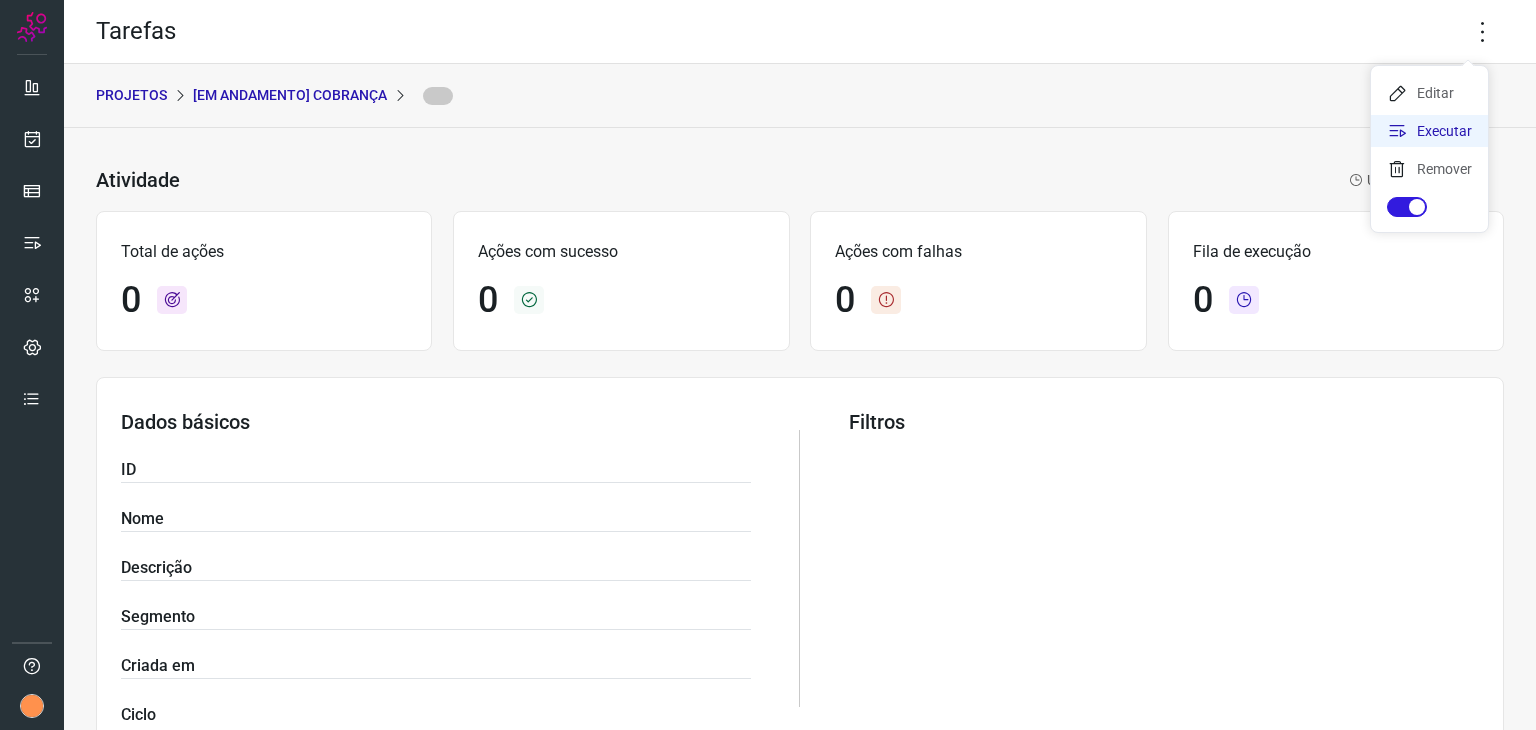 click on "Executar" 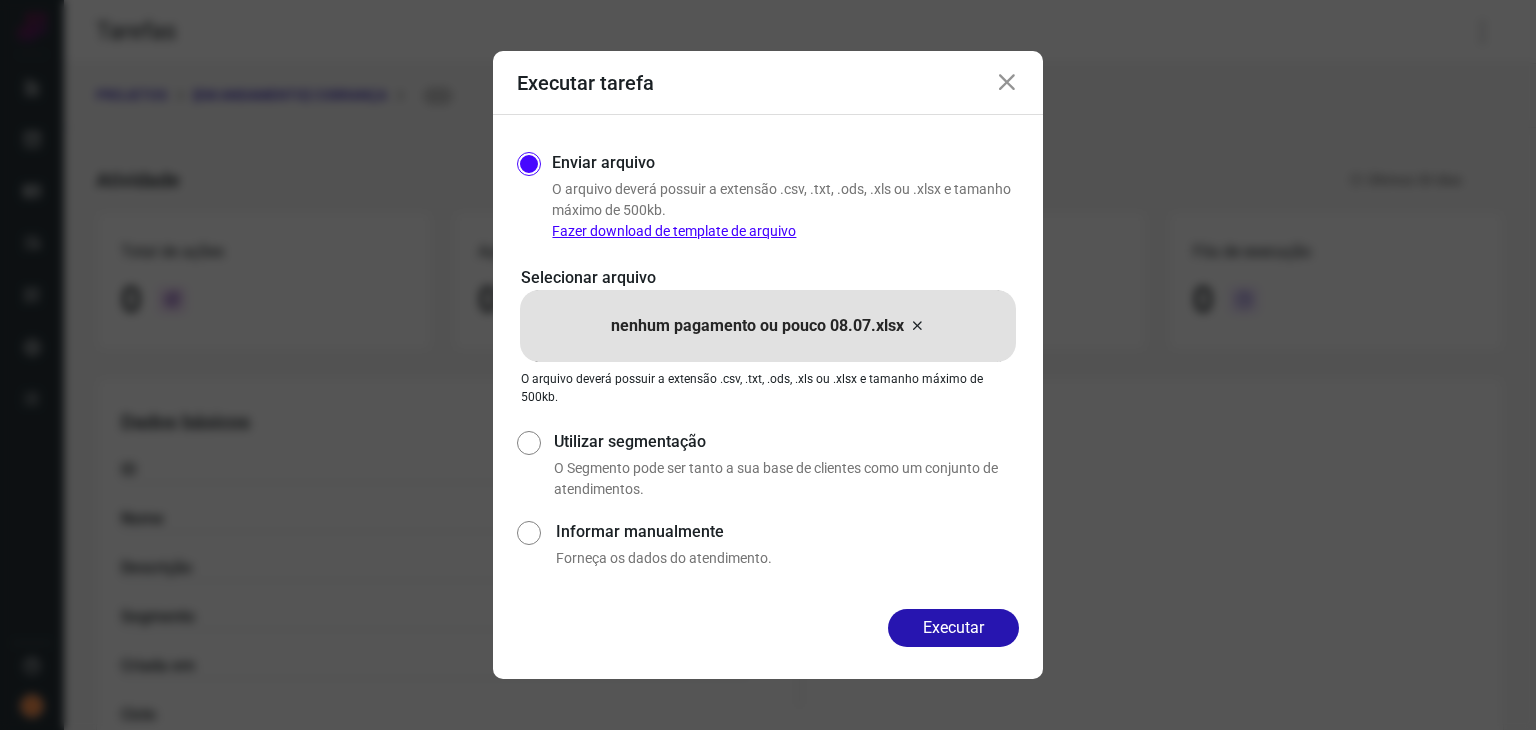 click at bounding box center (1007, 83) 